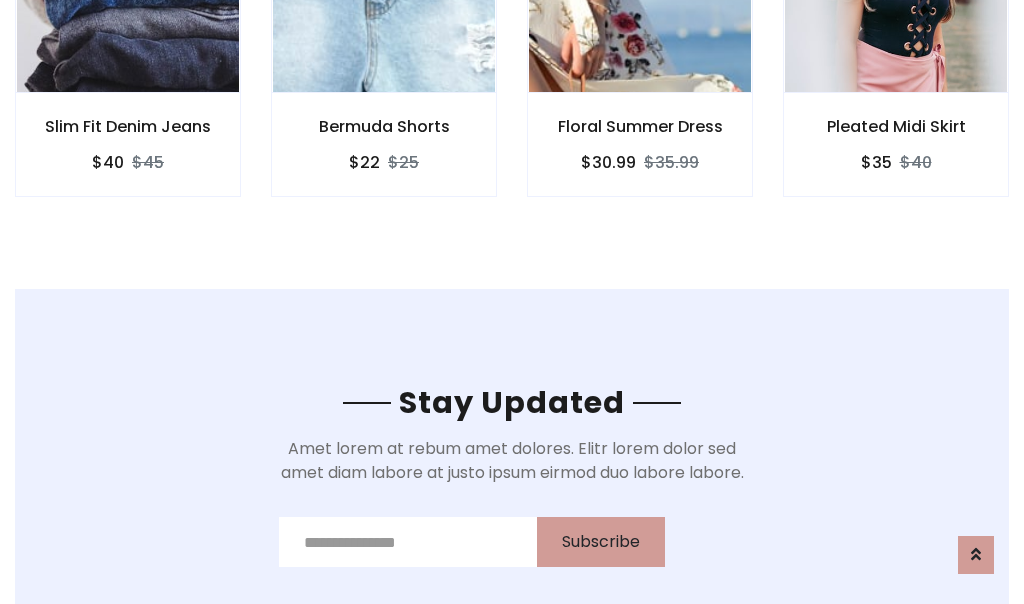 scroll, scrollTop: 3012, scrollLeft: 0, axis: vertical 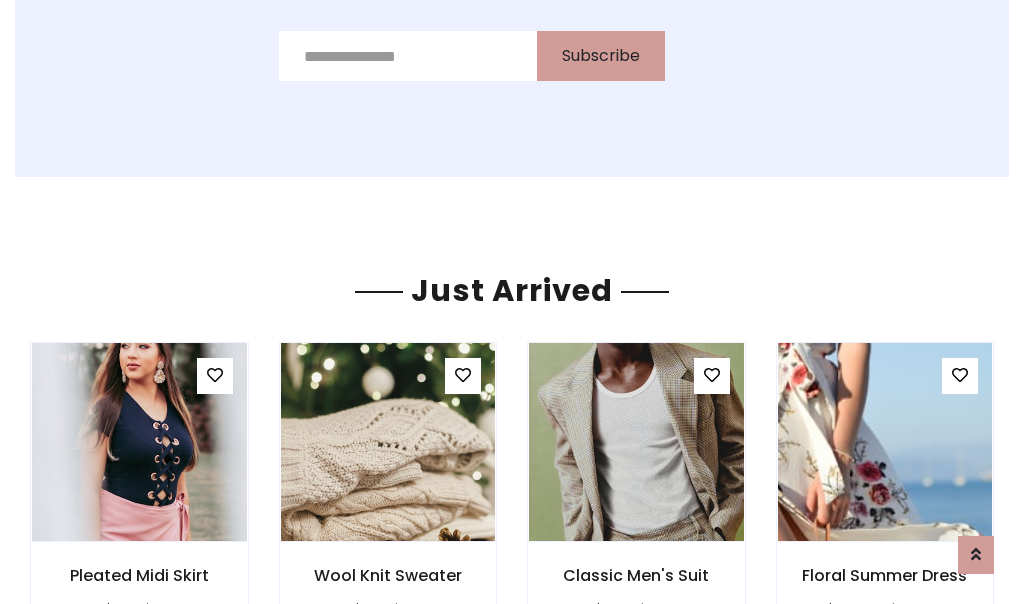 click on "Floral Summer Dress
$30.99
$35.99" at bounding box center [640, -428] 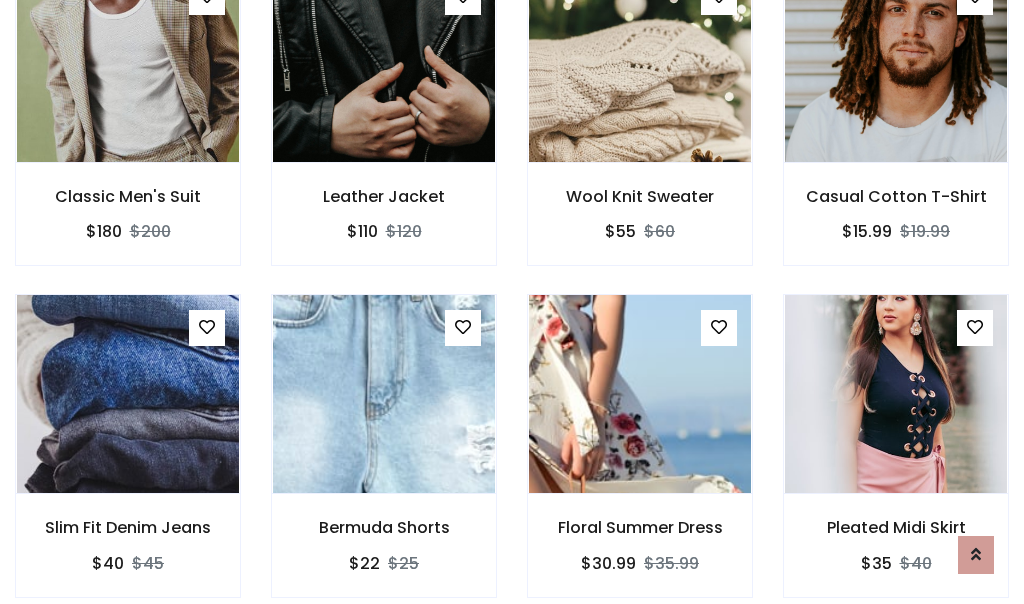 scroll, scrollTop: 2124, scrollLeft: 0, axis: vertical 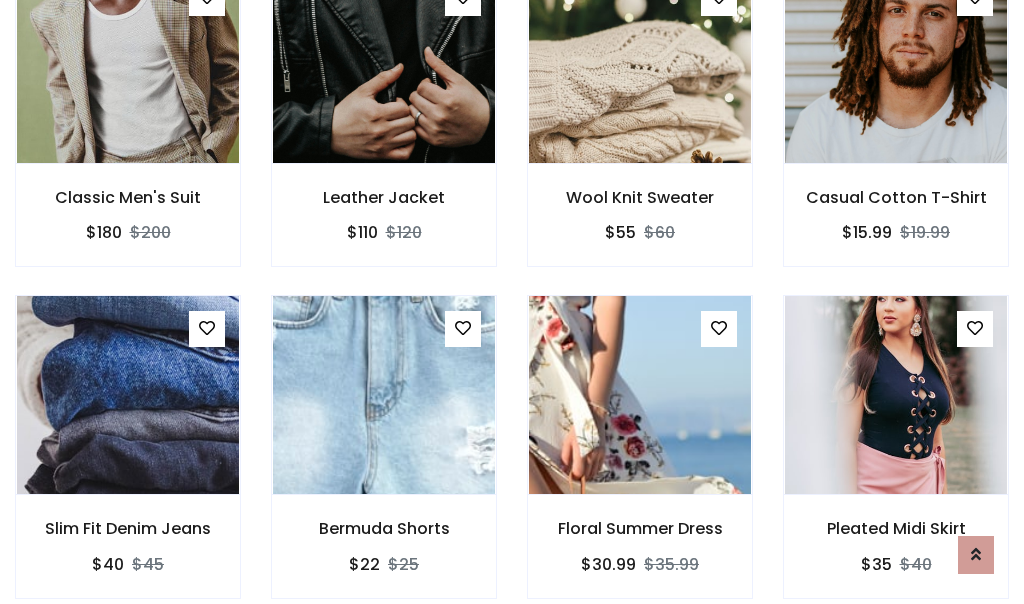click on "Floral Summer Dress
$30.99
$35.99" at bounding box center [640, 460] 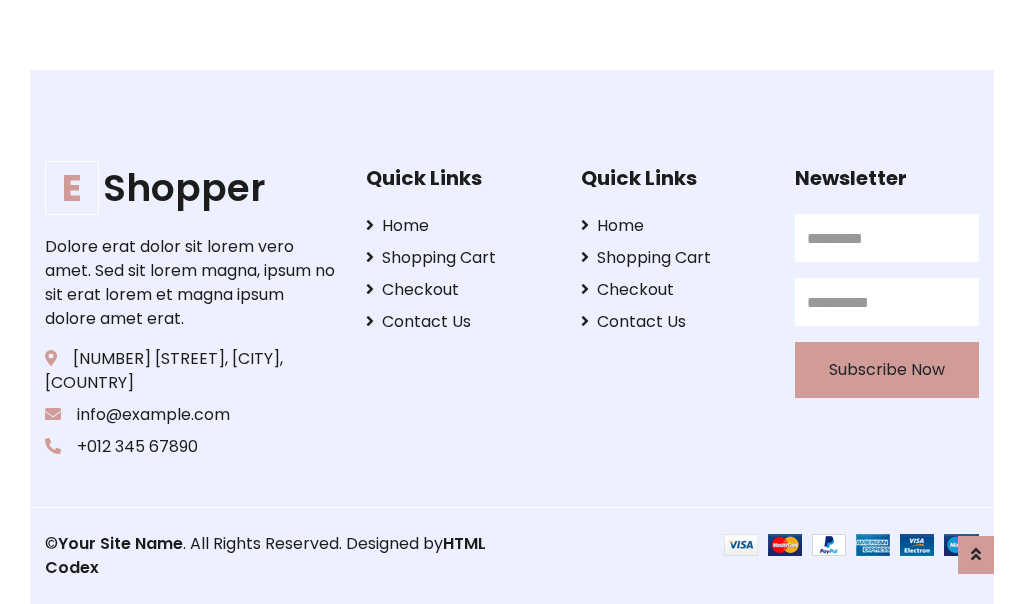 scroll, scrollTop: 3807, scrollLeft: 0, axis: vertical 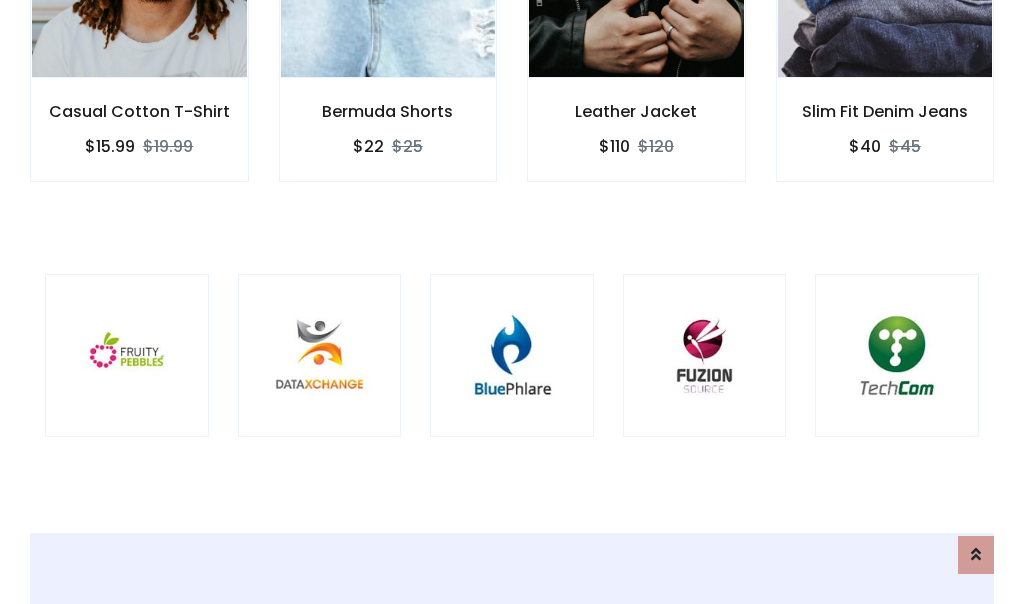 click at bounding box center (512, 356) 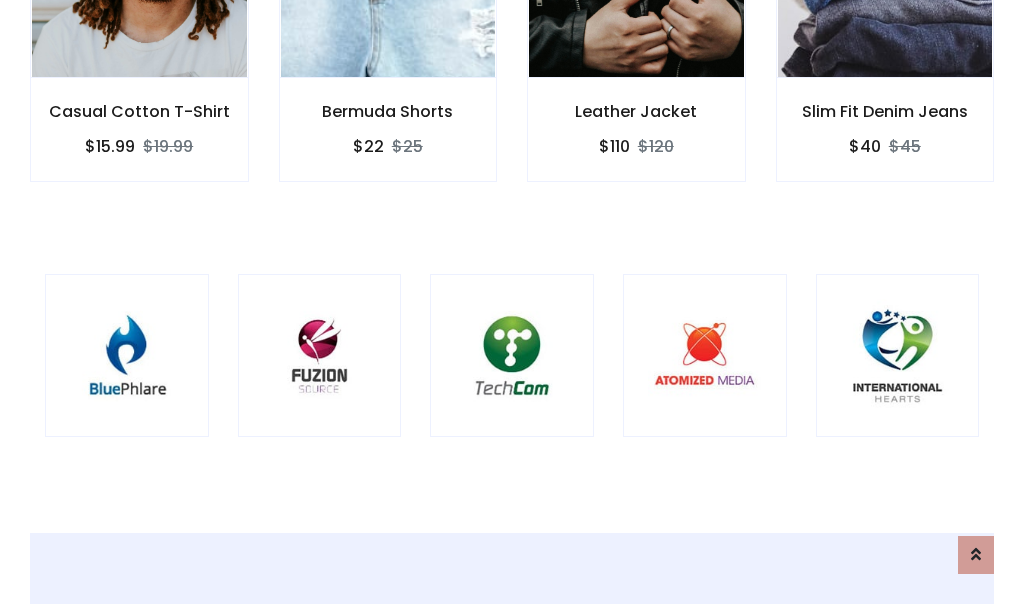 click at bounding box center (512, 356) 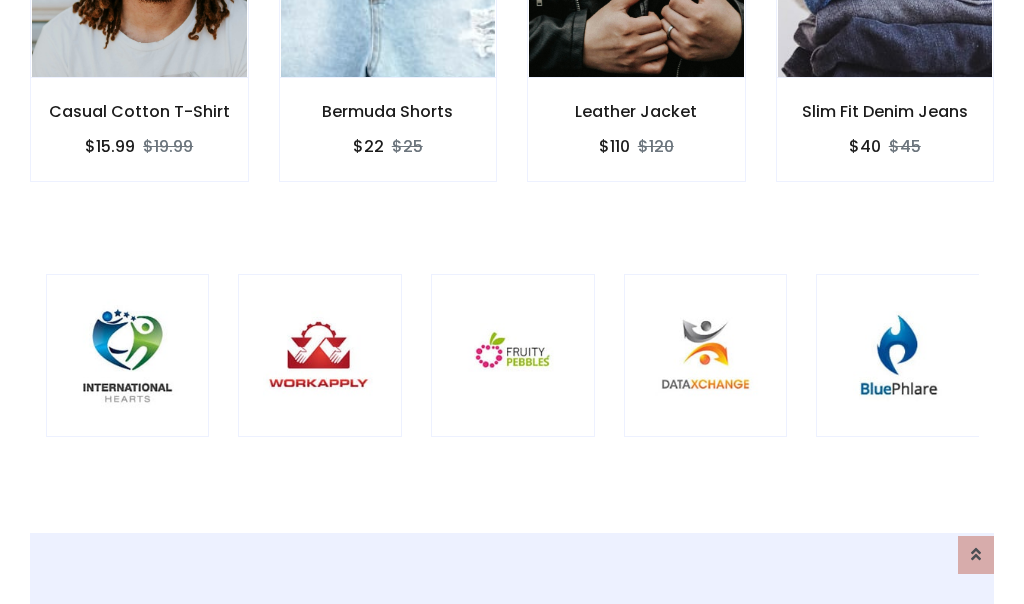 scroll, scrollTop: 0, scrollLeft: 0, axis: both 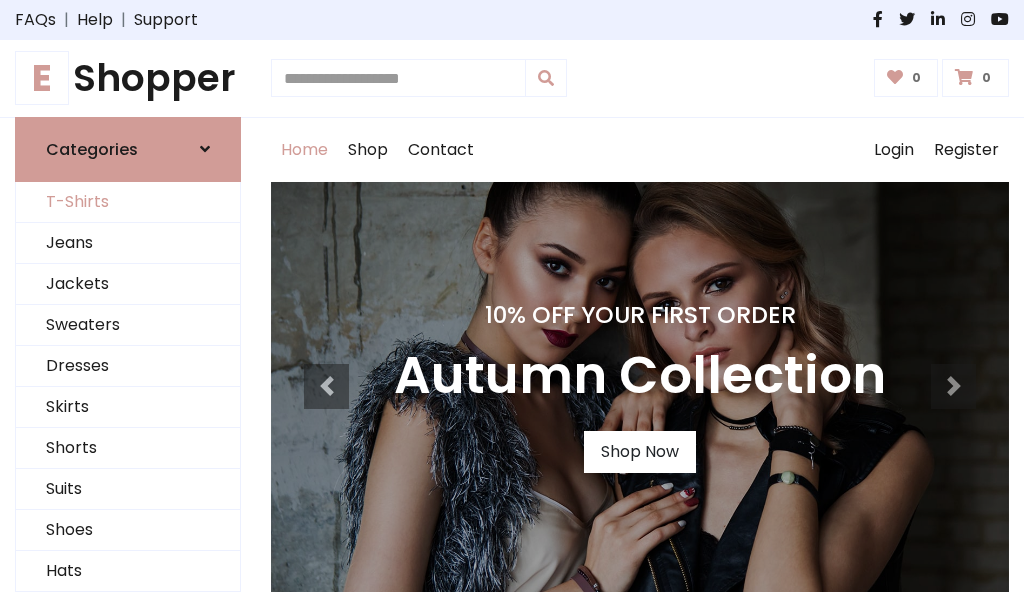 click on "T-Shirts" at bounding box center (128, 202) 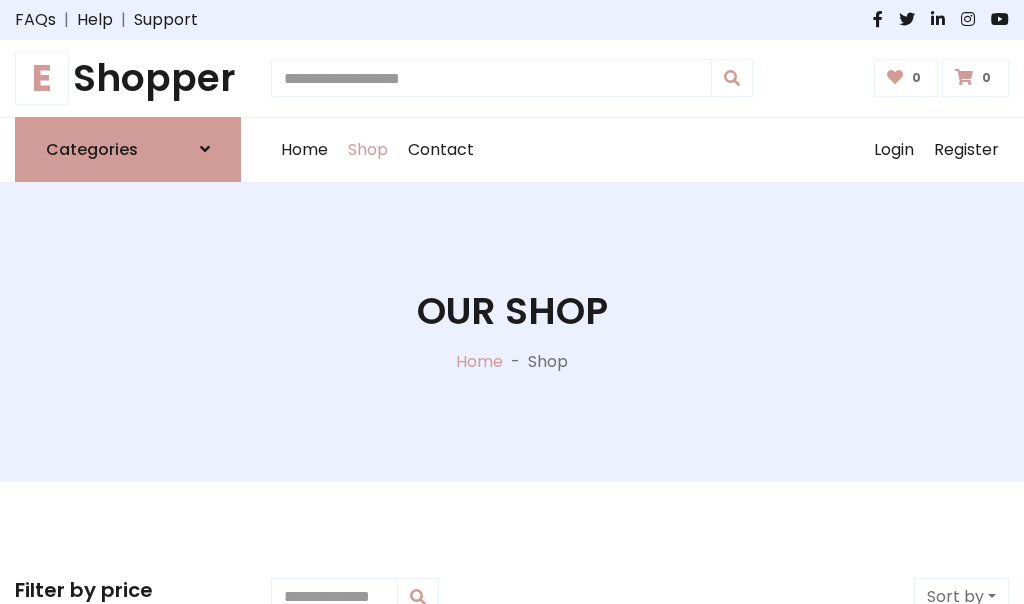 scroll, scrollTop: 802, scrollLeft: 0, axis: vertical 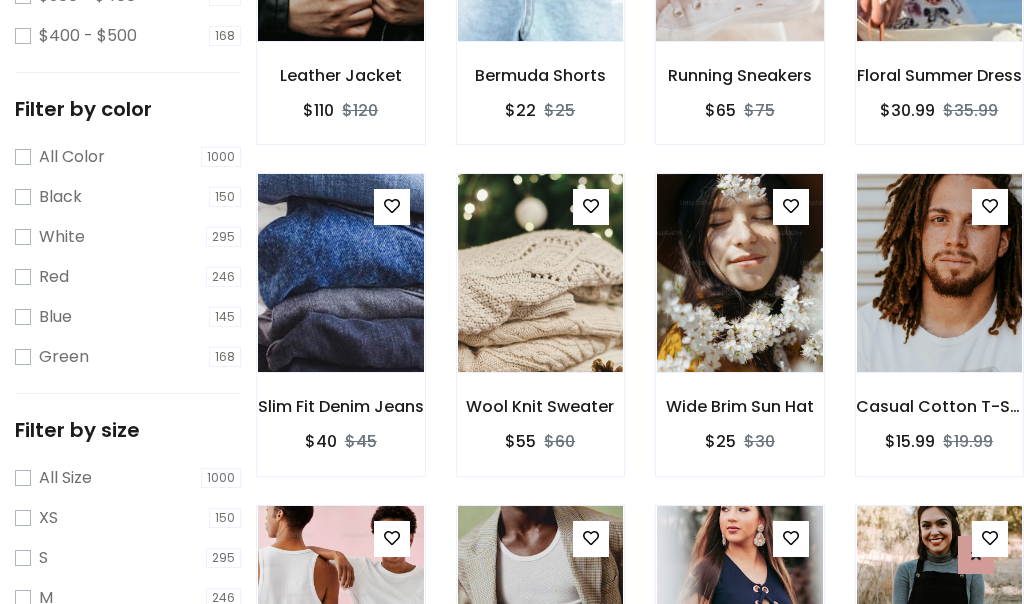 click at bounding box center [739, -58] 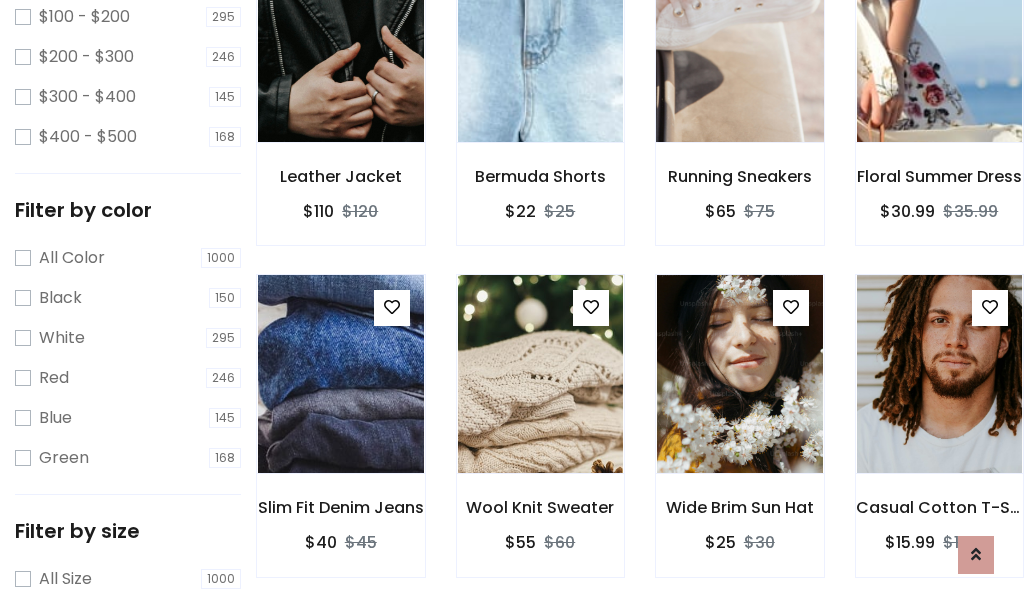 scroll, scrollTop: 0, scrollLeft: 0, axis: both 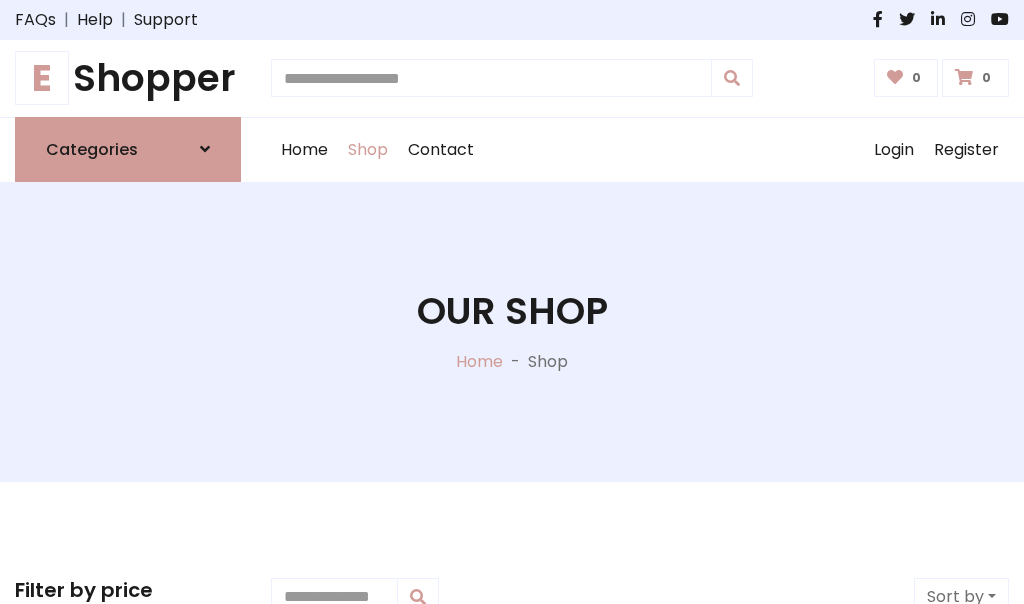 click on "E Shopper" at bounding box center (128, 78) 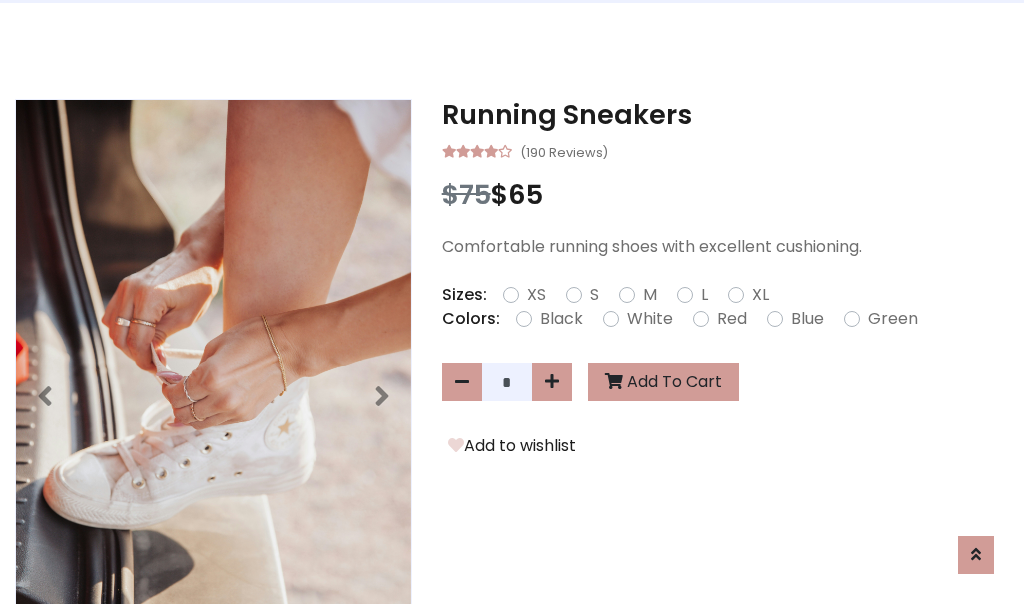 scroll, scrollTop: 0, scrollLeft: 0, axis: both 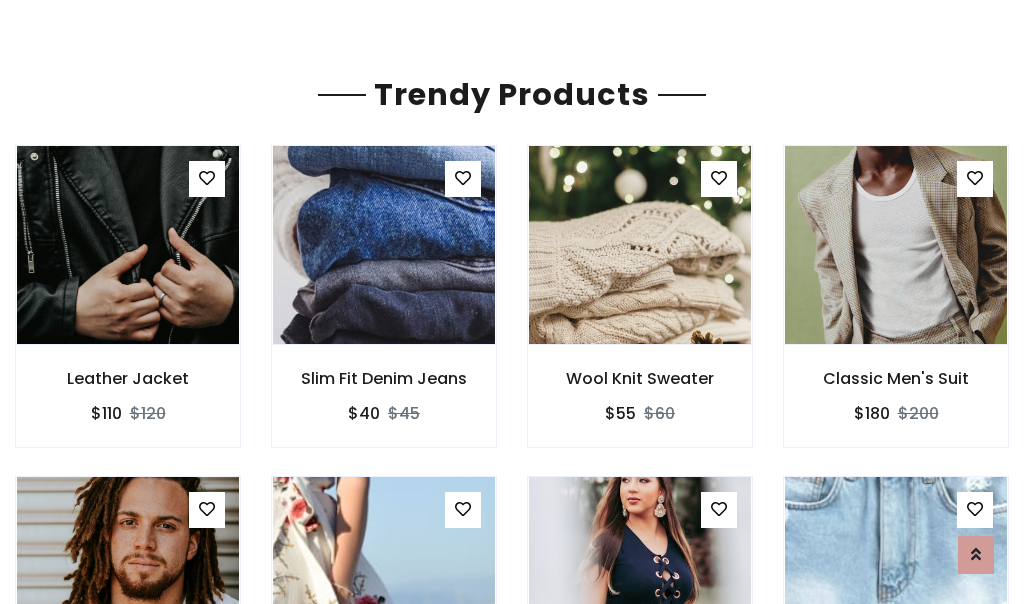 click on "Shop" at bounding box center [368, -1793] 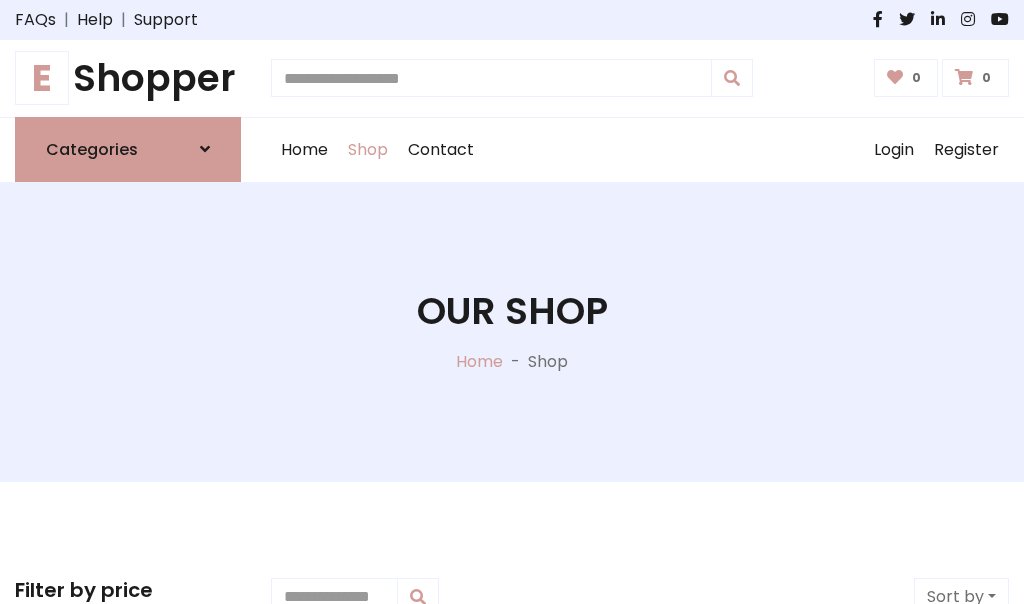 scroll, scrollTop: 0, scrollLeft: 0, axis: both 